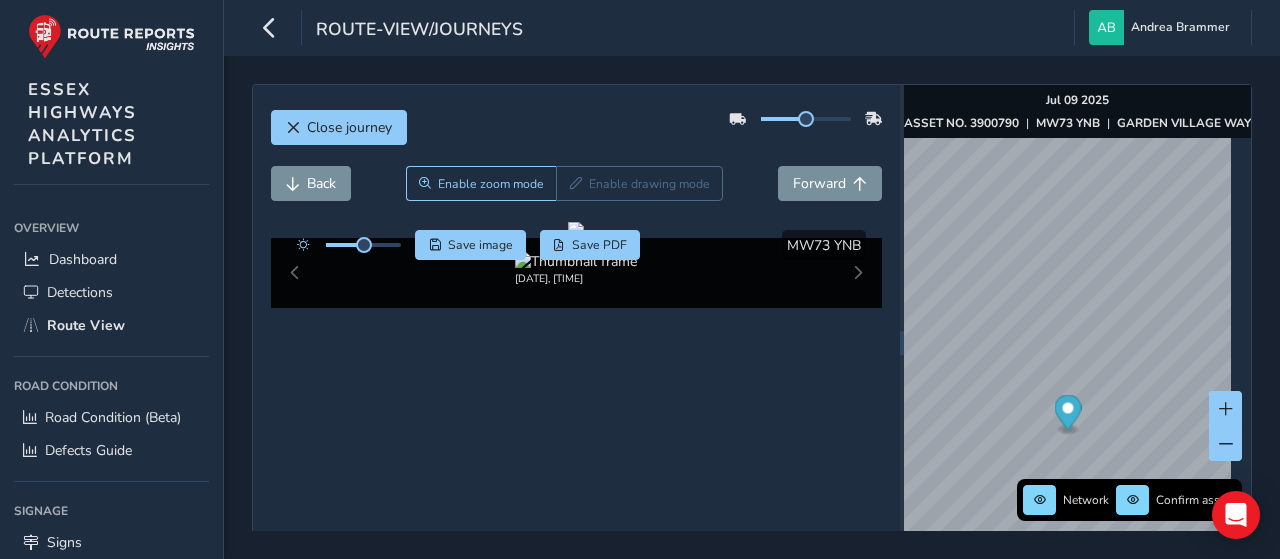 scroll, scrollTop: 0, scrollLeft: 0, axis: both 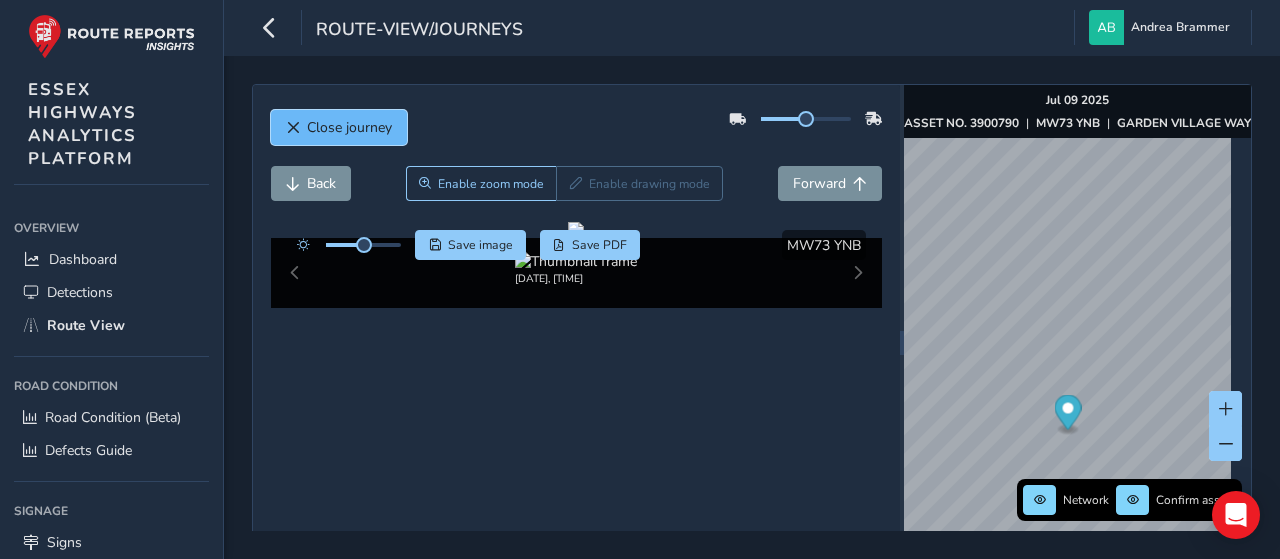 click on "Close journey" at bounding box center (349, 127) 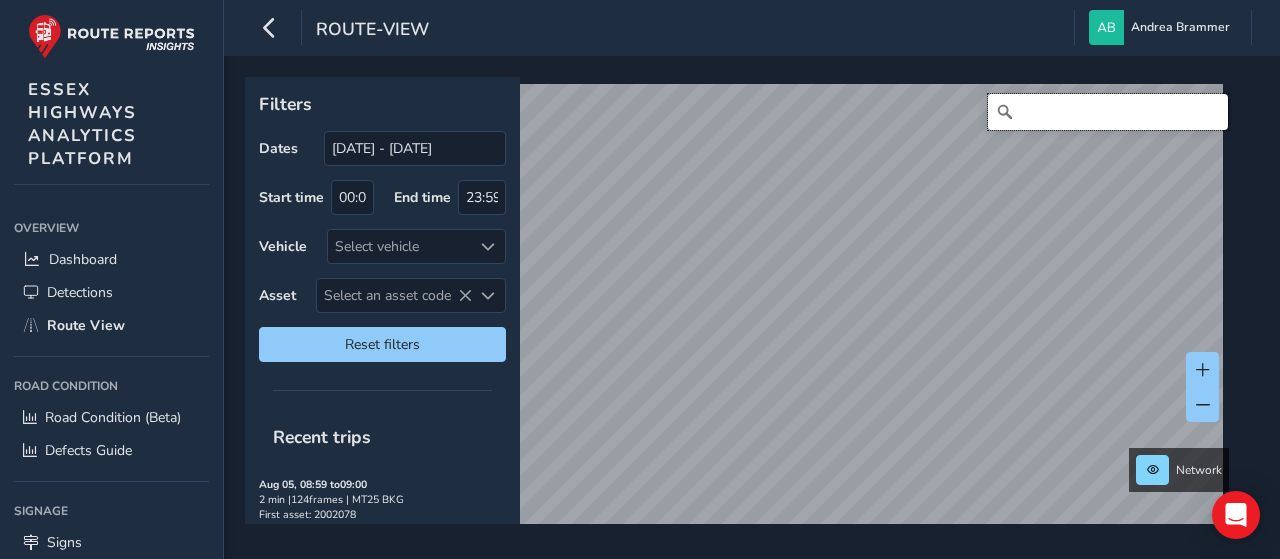 click at bounding box center (1108, 112) 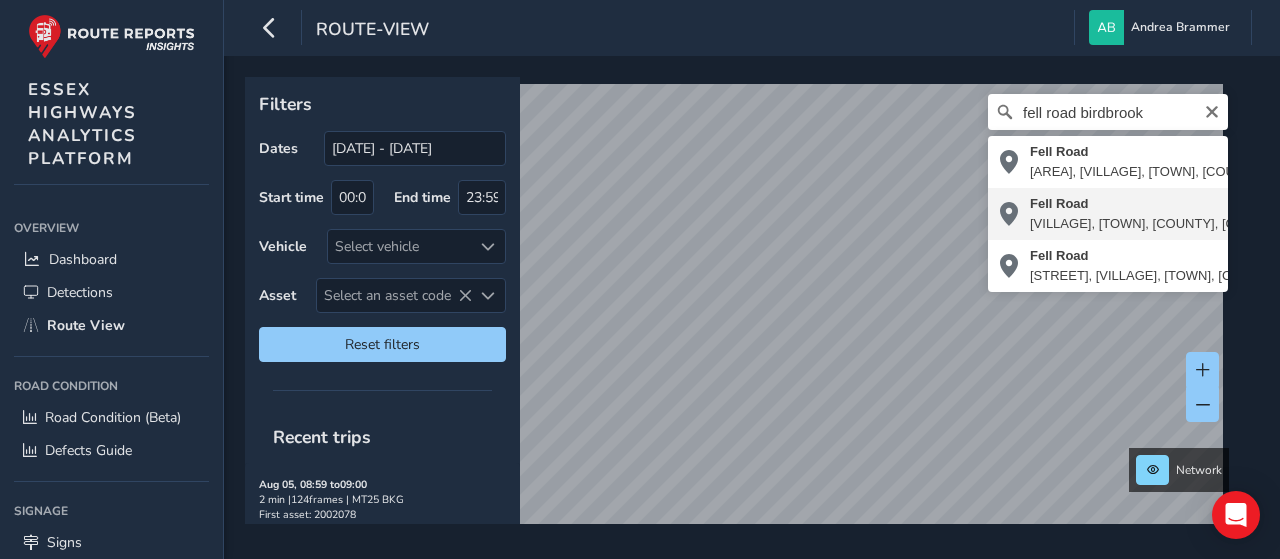 type on "[STREET], [VILLAGE], [TOWN], [COUNTY], [COUNTRY], [POSTAL_CODE], [COUNTRY]" 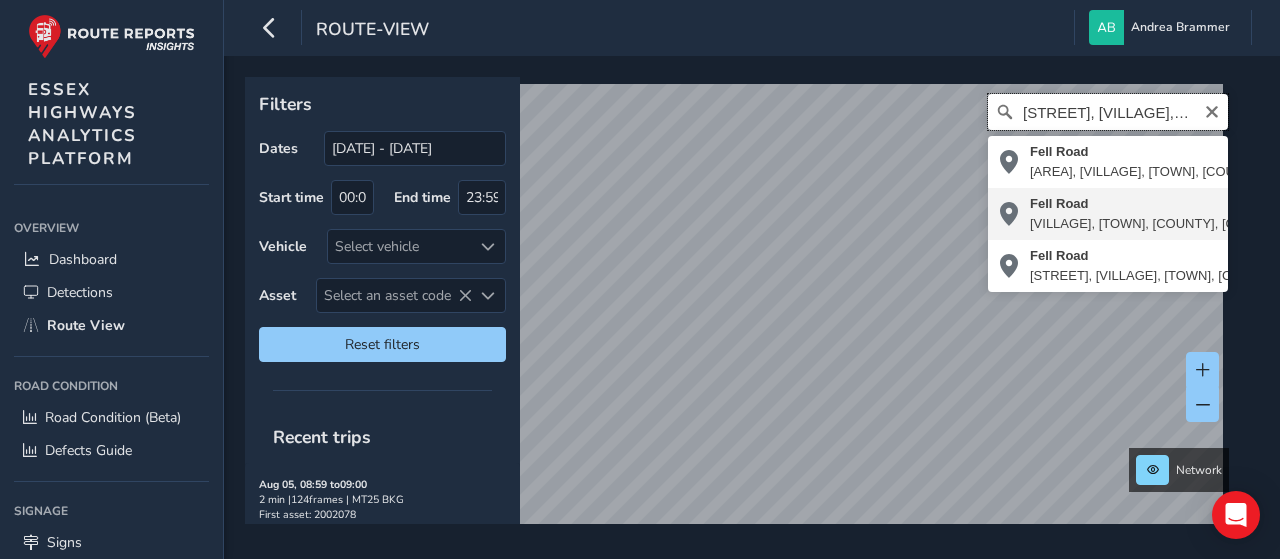 scroll, scrollTop: 0, scrollLeft: 0, axis: both 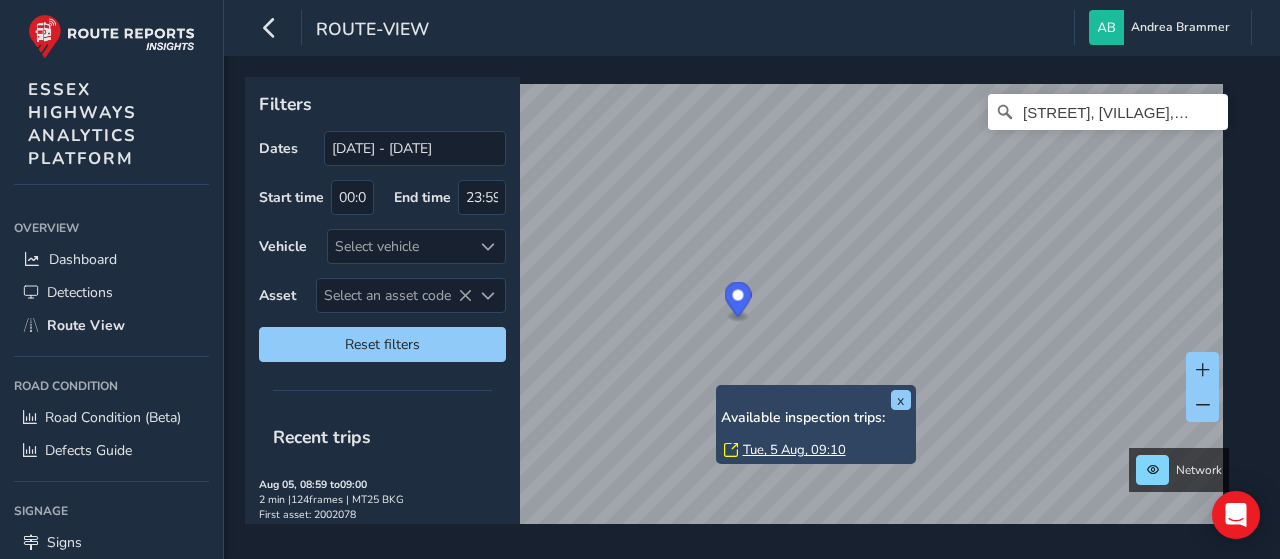 click on "x Available inspection trips: Tue, 5 Aug, 09:10" at bounding box center [816, 424] 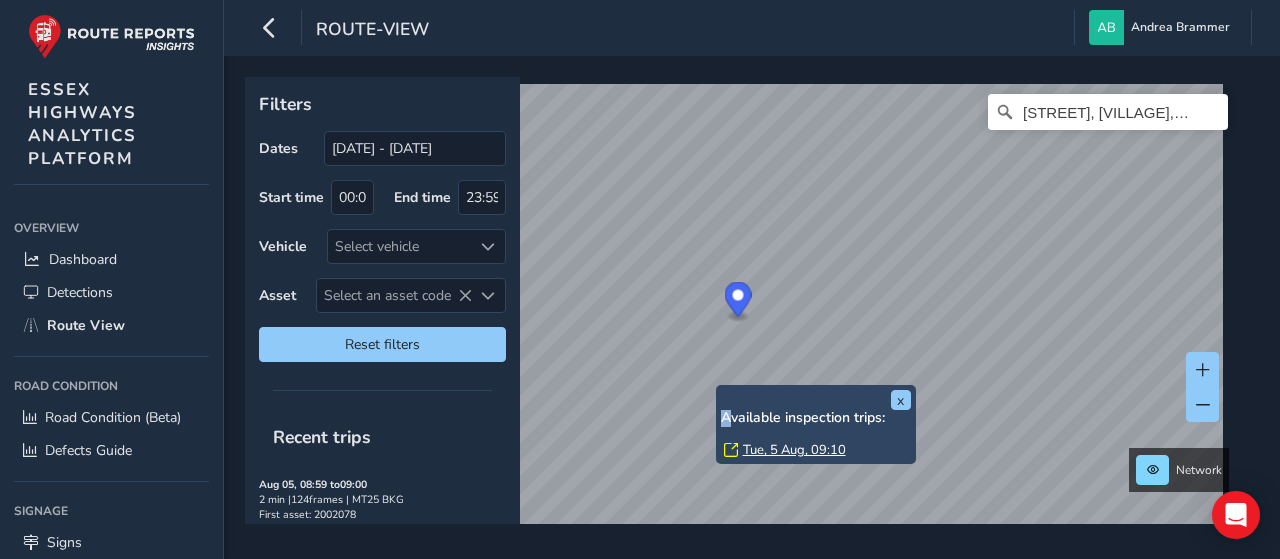click on "Tue, 5 Aug, 09:10" at bounding box center (794, 450) 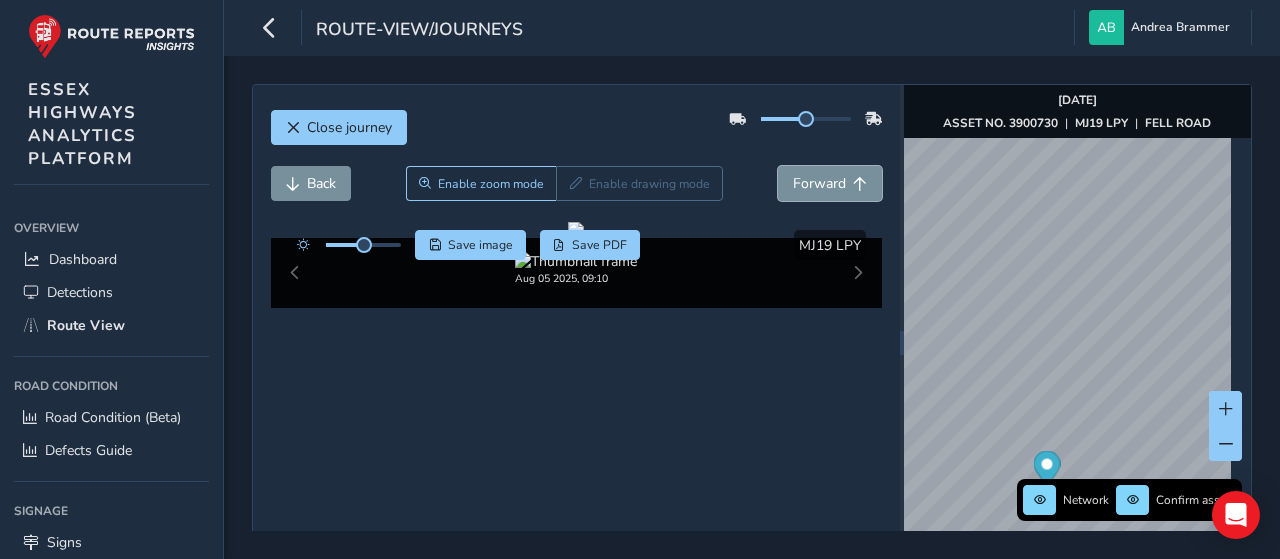 click on "Forward" at bounding box center [819, 183] 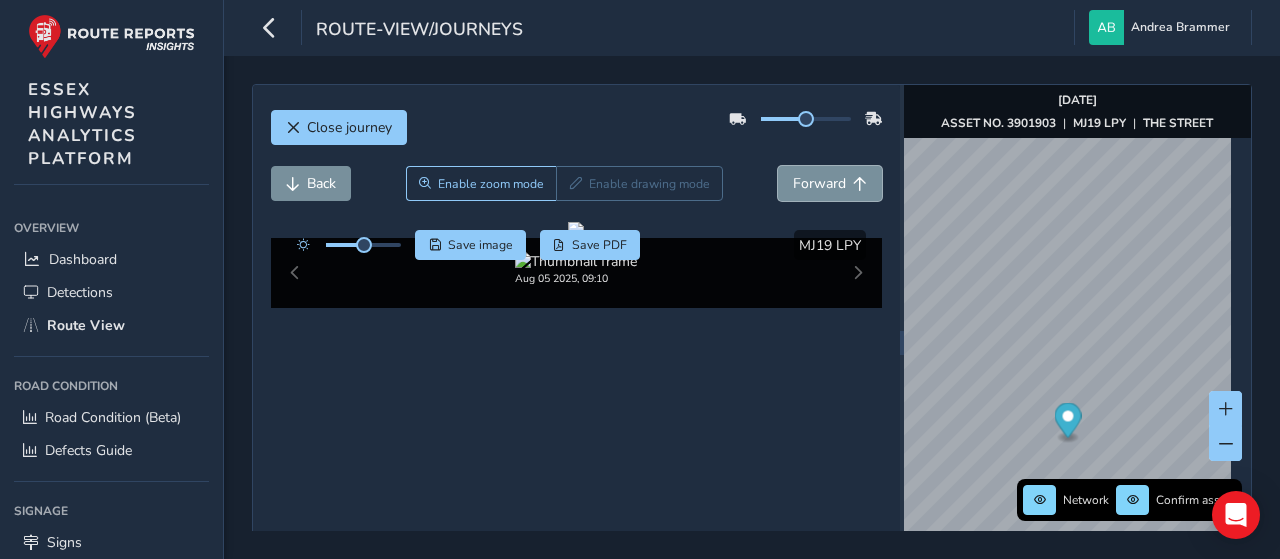 click on "Forward" at bounding box center [819, 183] 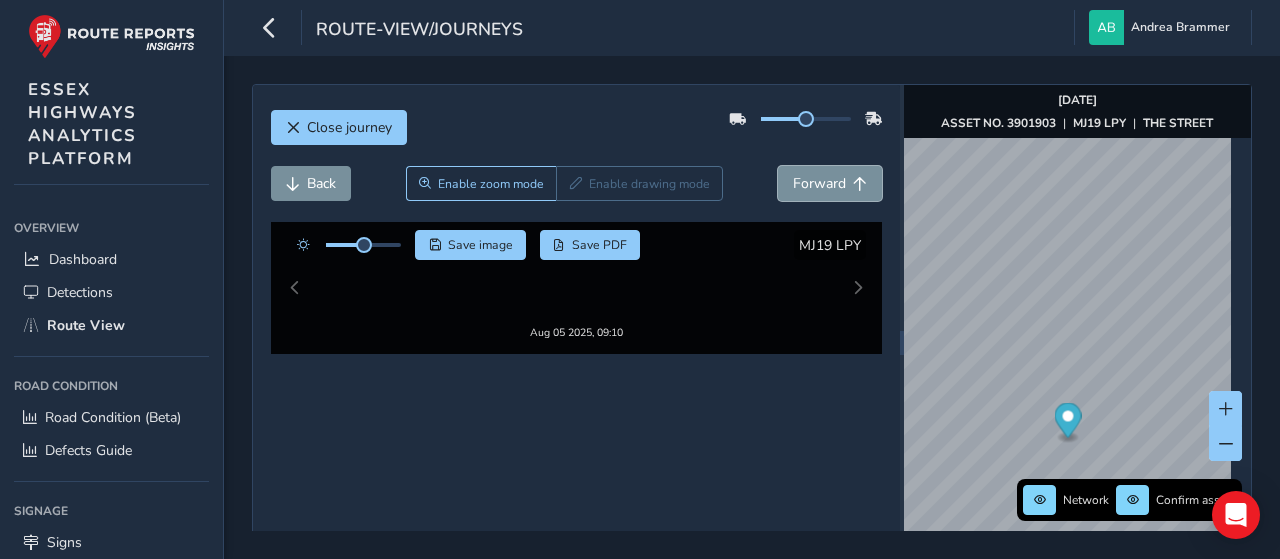 click on "Forward" at bounding box center (819, 183) 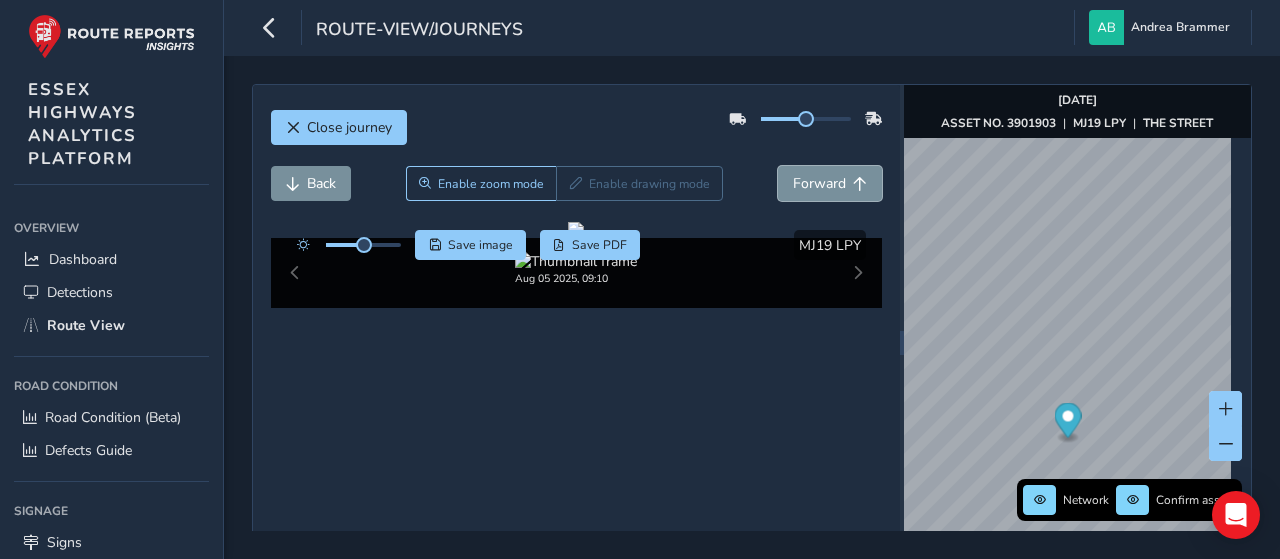 click on "Forward" at bounding box center [819, 183] 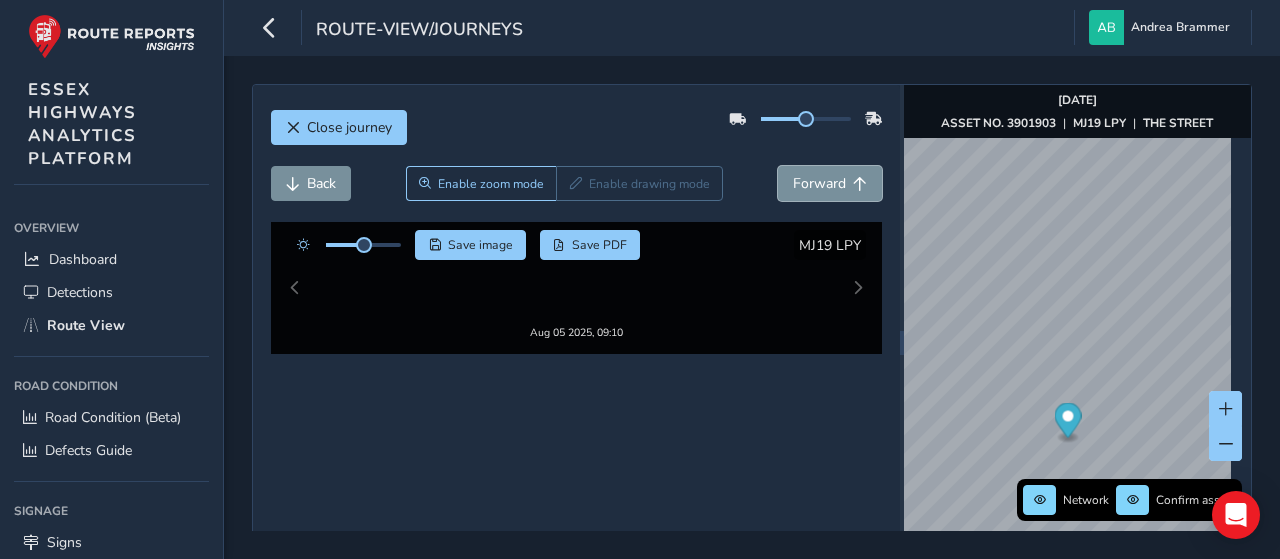 click on "Forward" at bounding box center (819, 183) 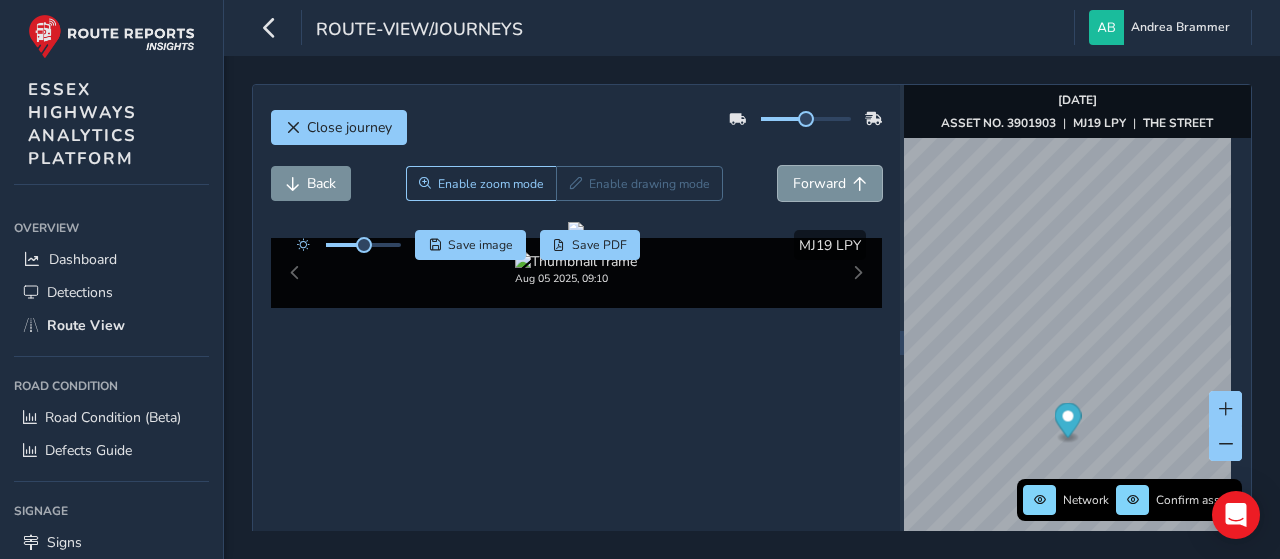 click on "Forward" at bounding box center (819, 183) 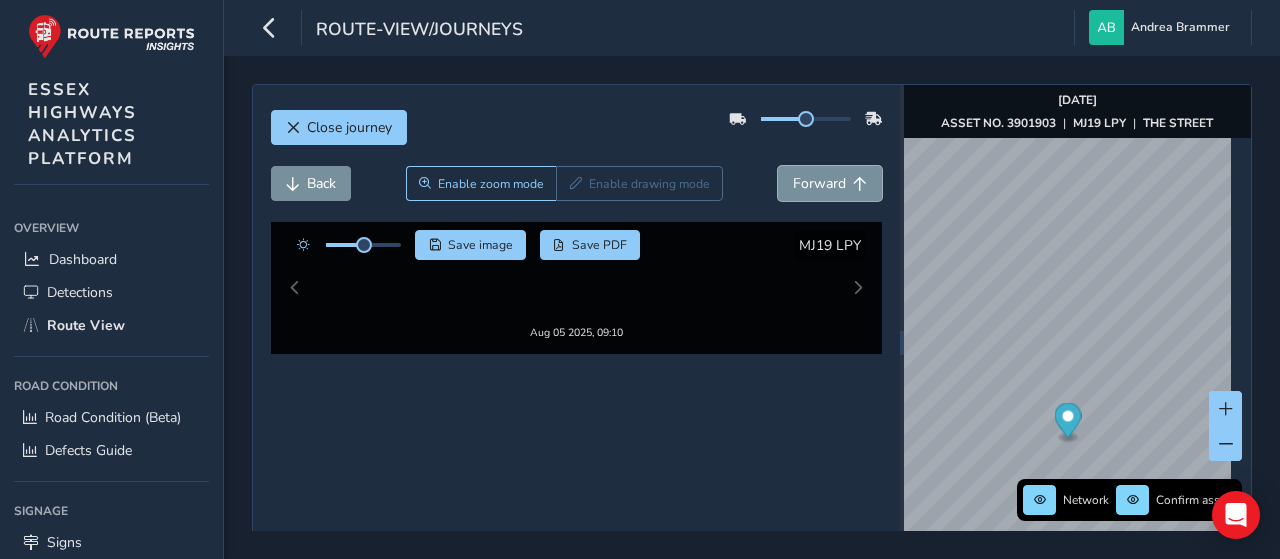 click on "Forward" at bounding box center (819, 183) 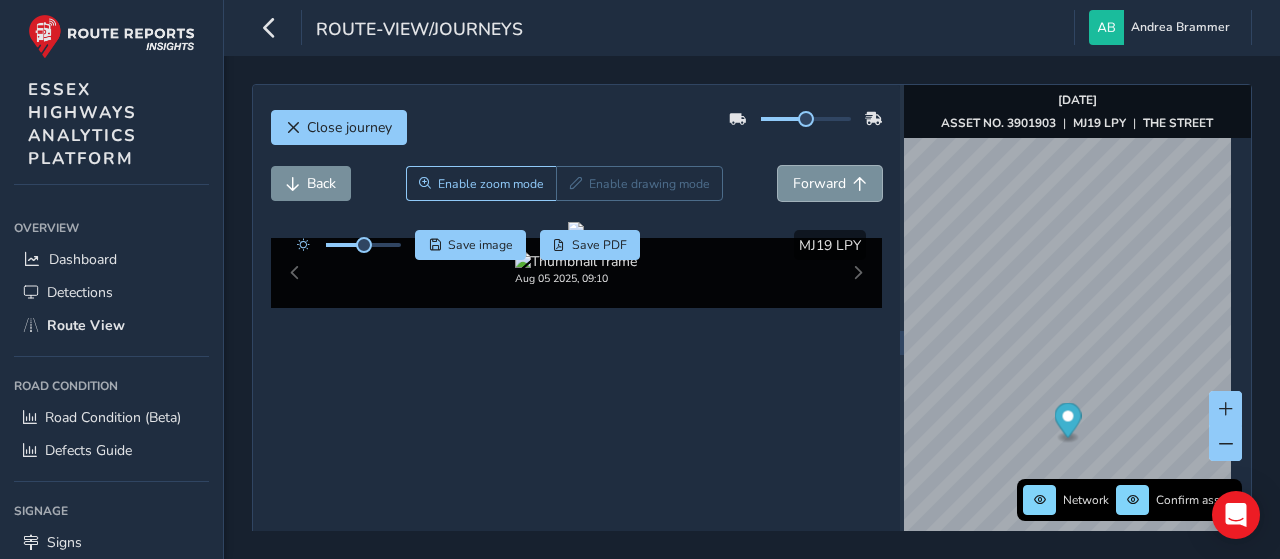 click on "Forward" at bounding box center [819, 183] 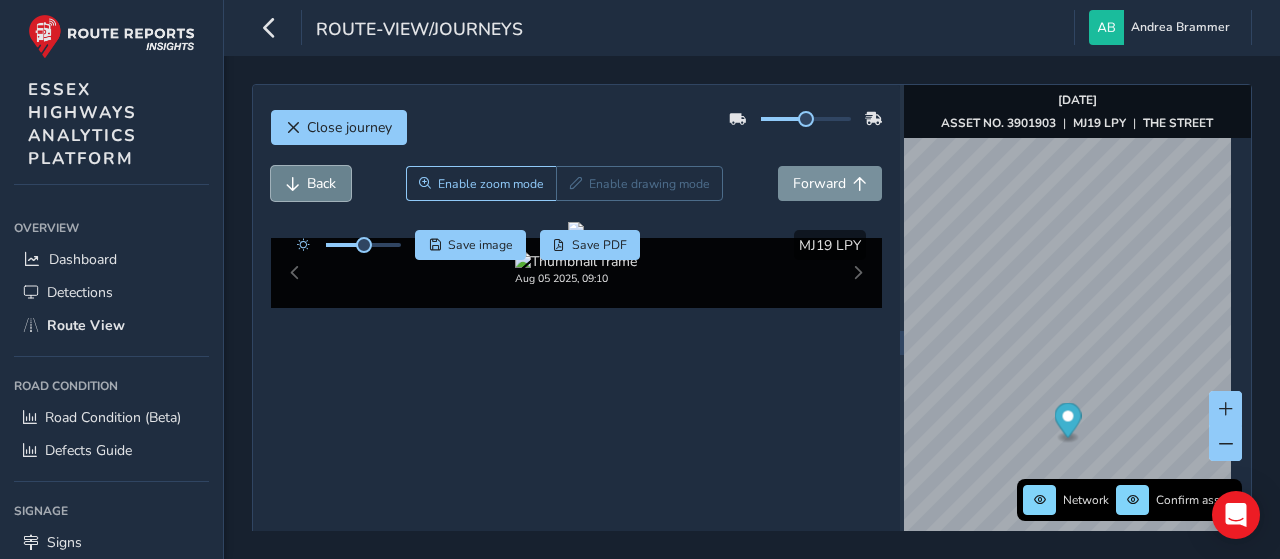 click on "Back" at bounding box center [311, 183] 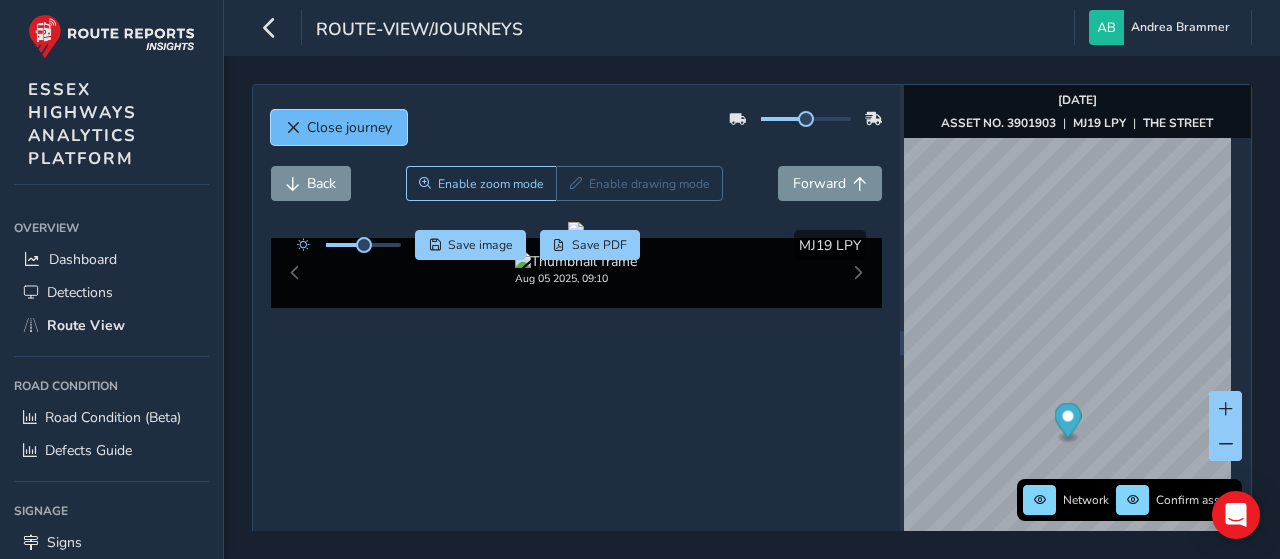 click on "Close journey" at bounding box center (349, 127) 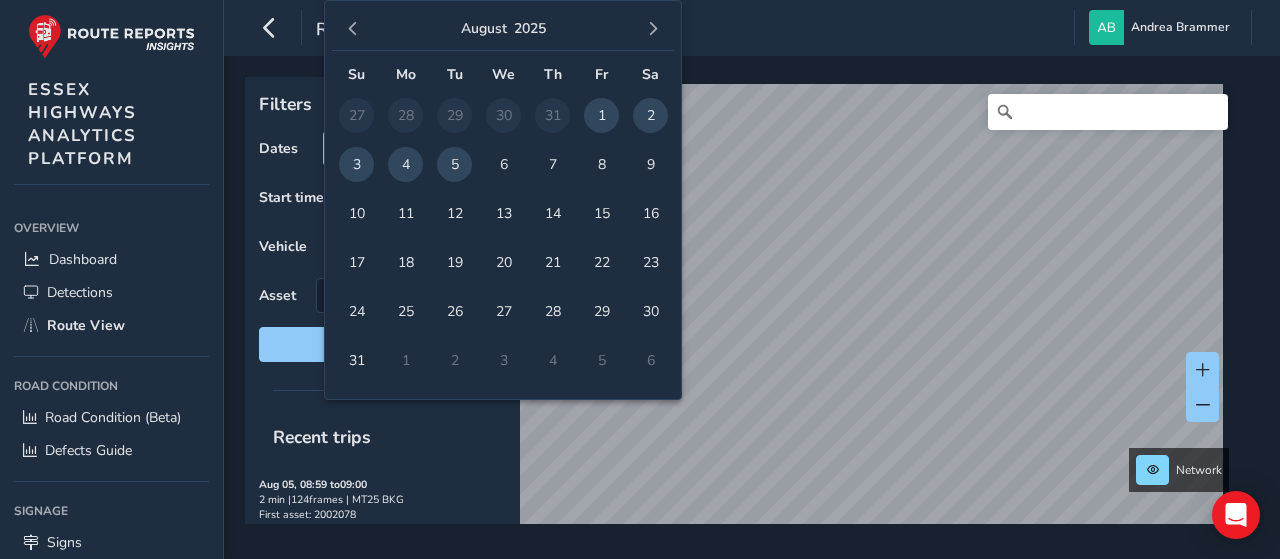 click on "route-view Andrea Brammer Colour Scheme: Dark Dim Light Logout Filters Dates 06/07/2025 - 05/08/2025 Start time 00:00 End time 23:59 Vehicle Select vehicle Asset Select an asset code Select an asset code Reset filters Recent trips Aug 05, 08:59   to  09:00 2   min |  124  frames    | MT25 BKG First asset: 2002078 Aug 05, 08:58   to  09:00 2   min |  31  frames    | MJ19 LPY First asset: 3901396 Aug 05, 08:52   to  08:58 7   min |  625  frames    | MW73 YNM First asset: 8901113 Aug 05, 08:45   to  08:47 2   min |  61  frames    | MJ19 LPY First asset: 3901396 Aug 05, 08:45   to  08:48 3   min |  102  frames    | MW25 RZY First asset: 13801497 Aug 05, 08:35   to  08:47 13   min |  1245  frames    | MD25 HHR First asset: 3907459 Aug 05, 08:31   to  08:48 18   min |  1535  frames    | MT25 BKG First asset: 6301205 Aug 05, 08:29   to  08:40 12   min |  536  frames    | MJ19 LPY First asset: 3902078 Aug 05, 08:28   to  08:43 16   min |  1513  frames    | MW73 YNM First asset: 8902907 Aug 05, 08:23   to  08:25 2" at bounding box center (640, 279) 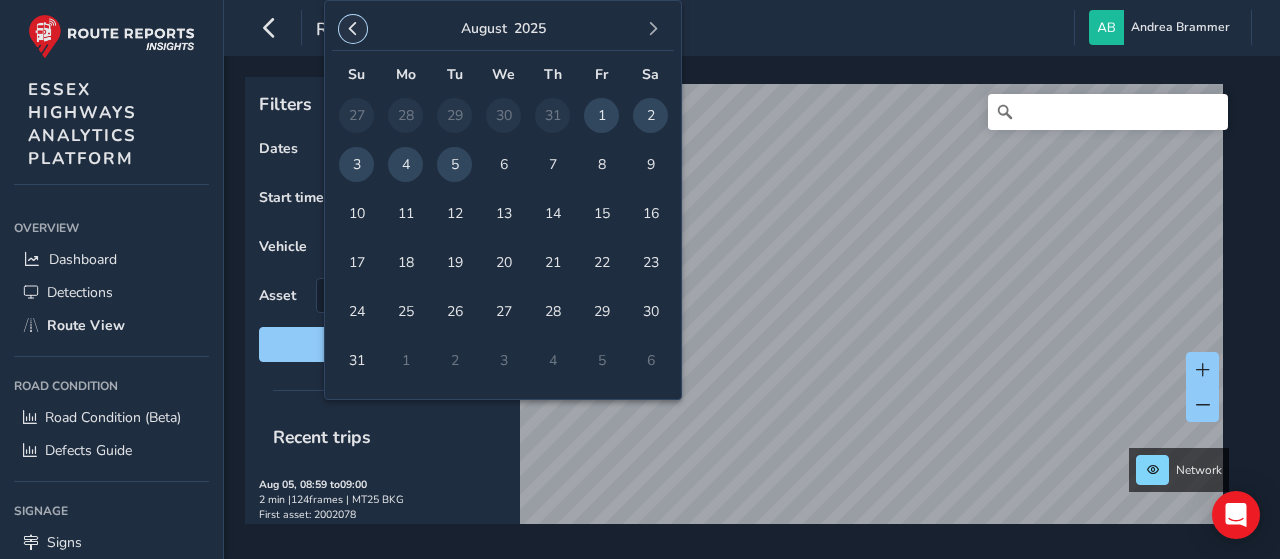 click at bounding box center (353, 29) 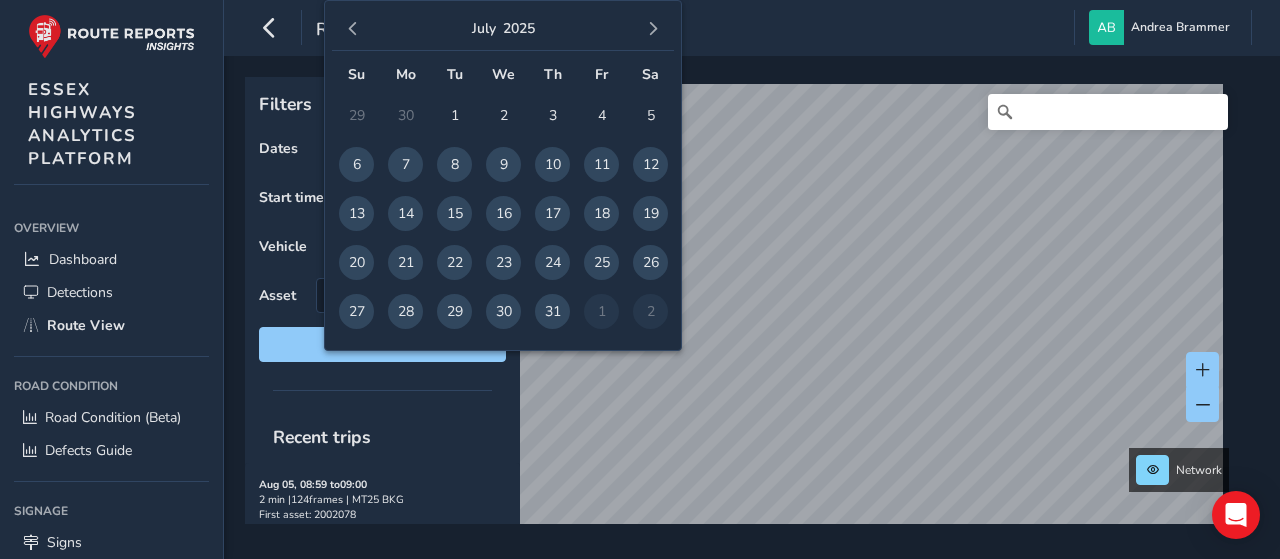 click at bounding box center [353, 29] 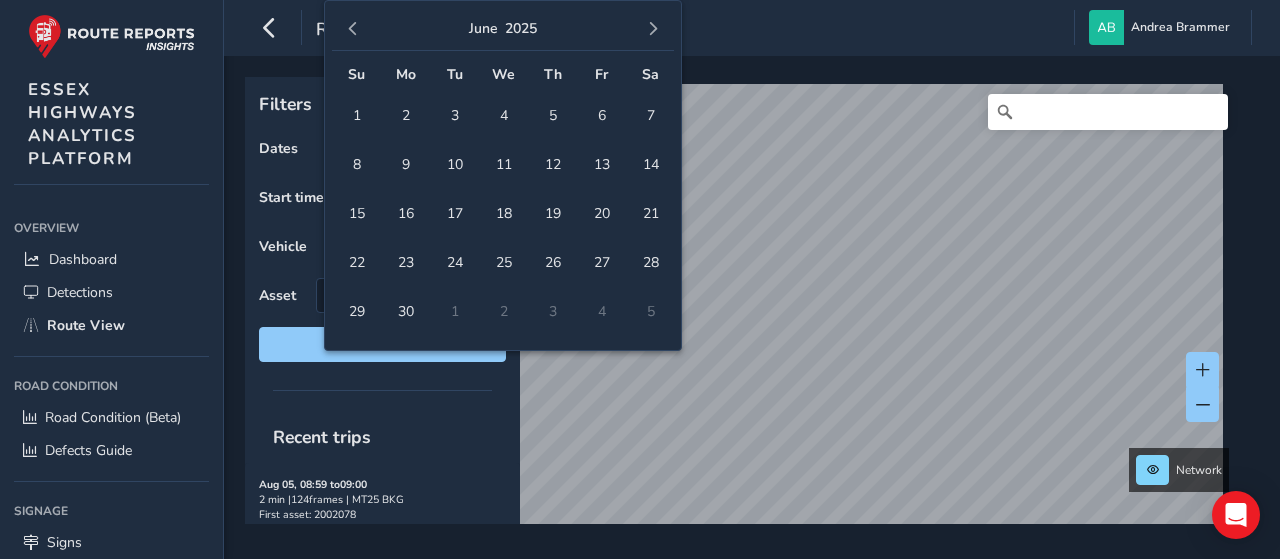 click at bounding box center (353, 29) 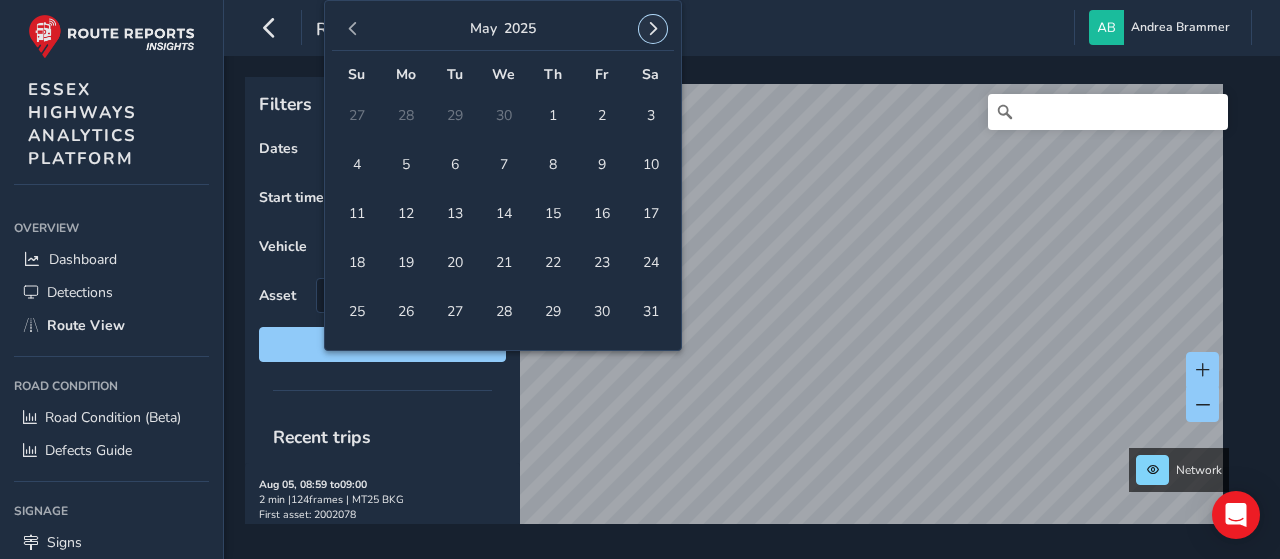 click at bounding box center (653, 29) 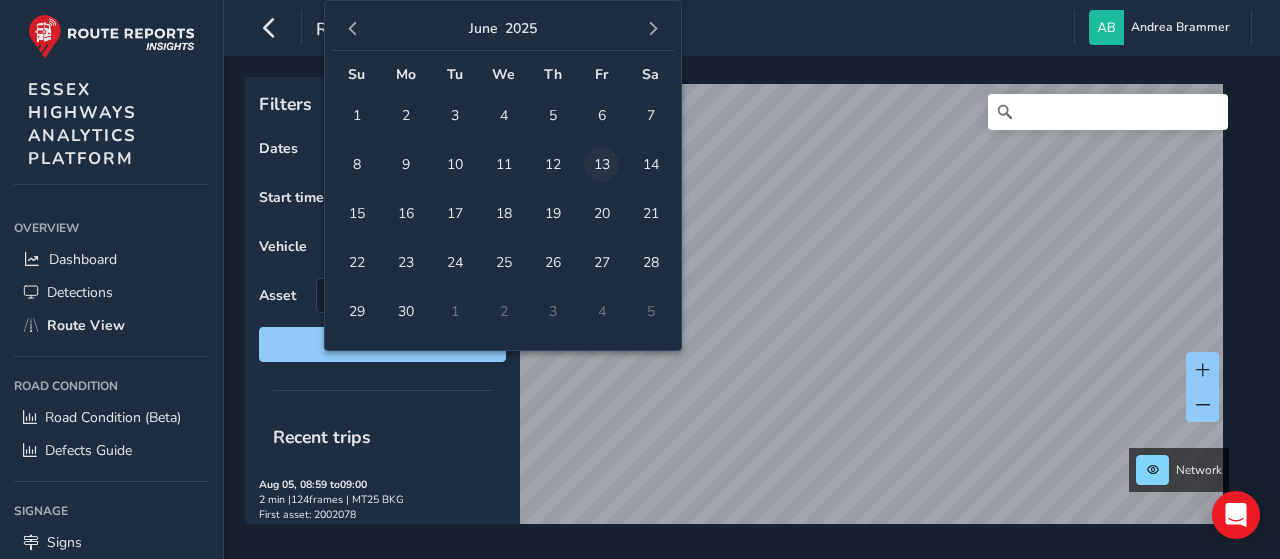 click on "13" at bounding box center [601, 164] 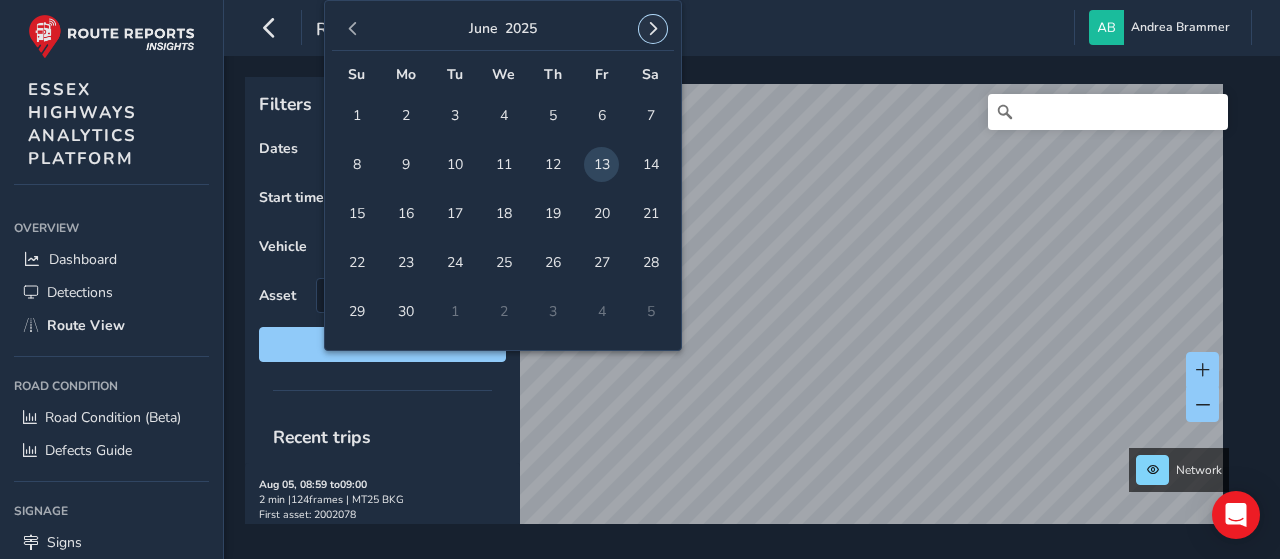 click at bounding box center [653, 29] 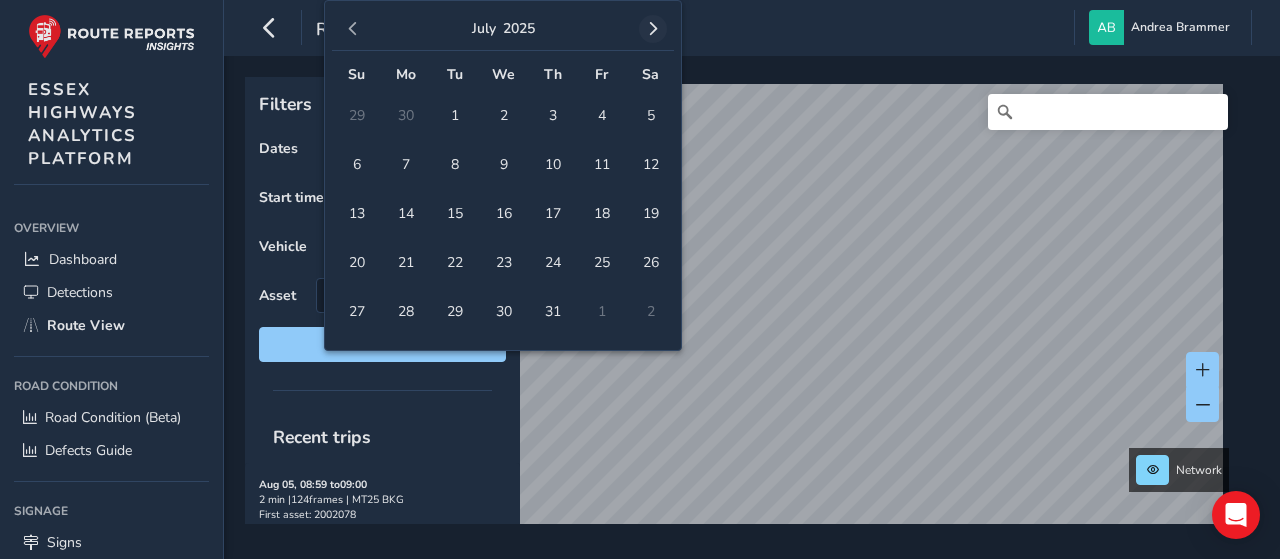 click at bounding box center (653, 29) 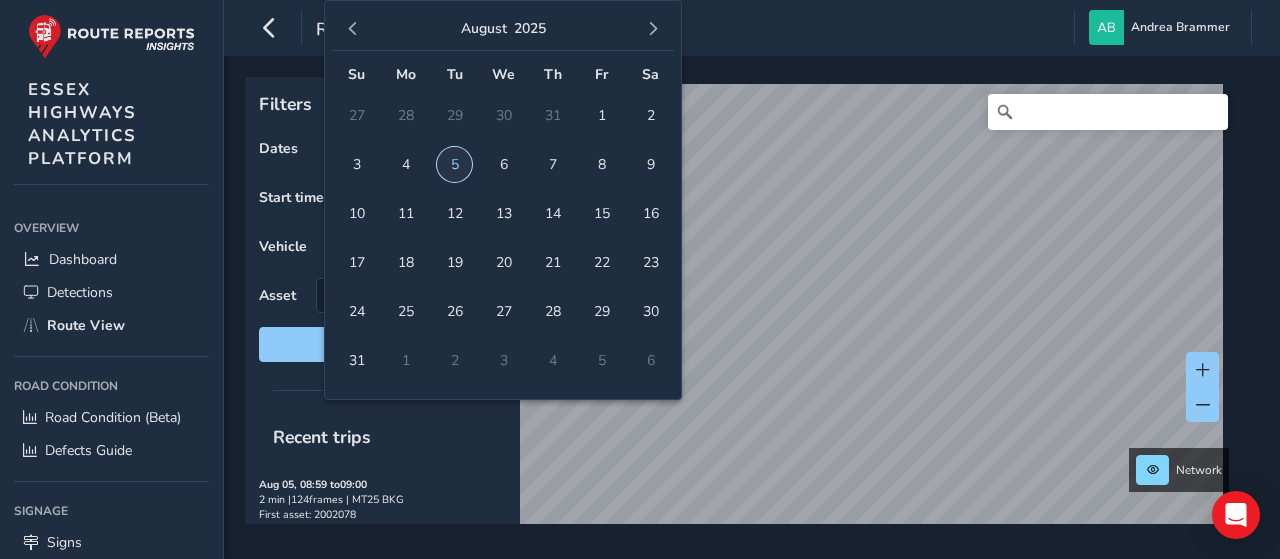 click on "5" at bounding box center (454, 164) 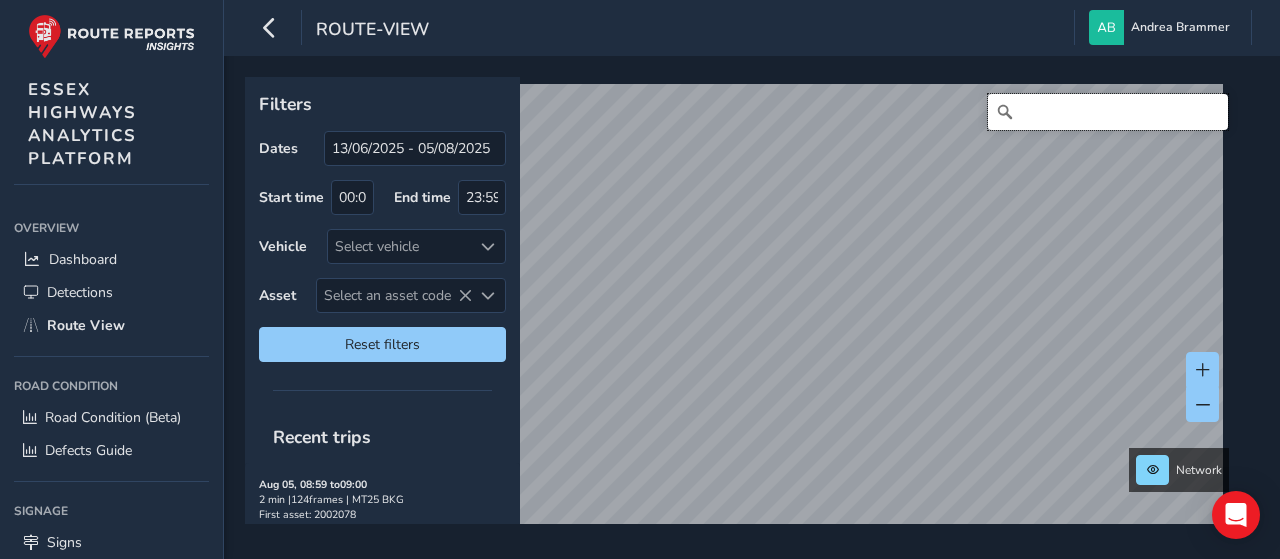 click at bounding box center (1108, 112) 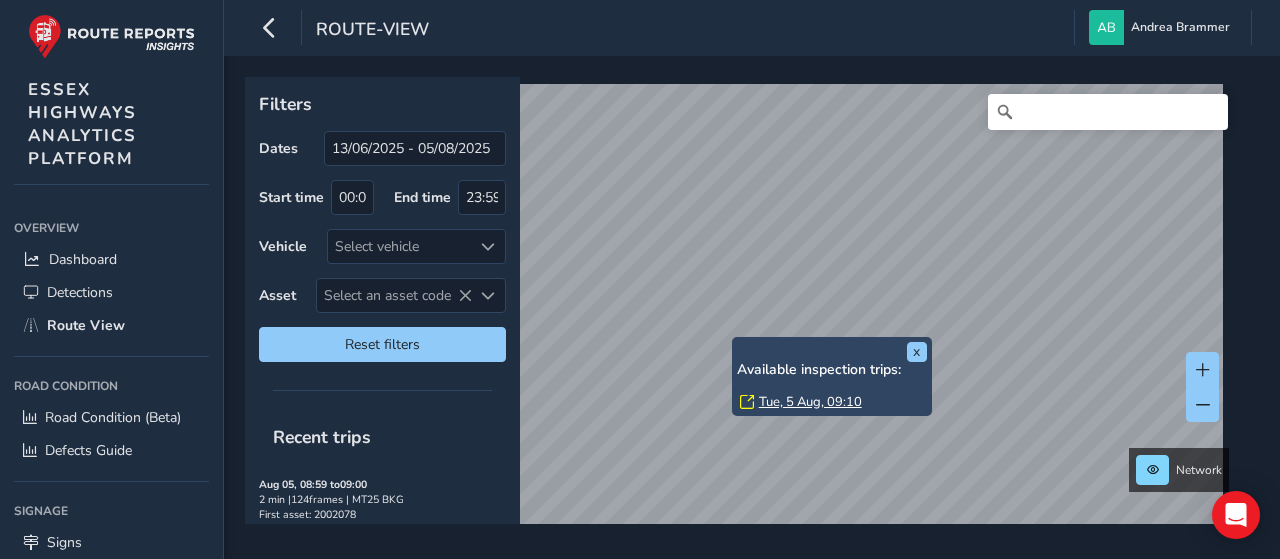 click on "Tue, 5 Aug, 09:10" at bounding box center (810, 402) 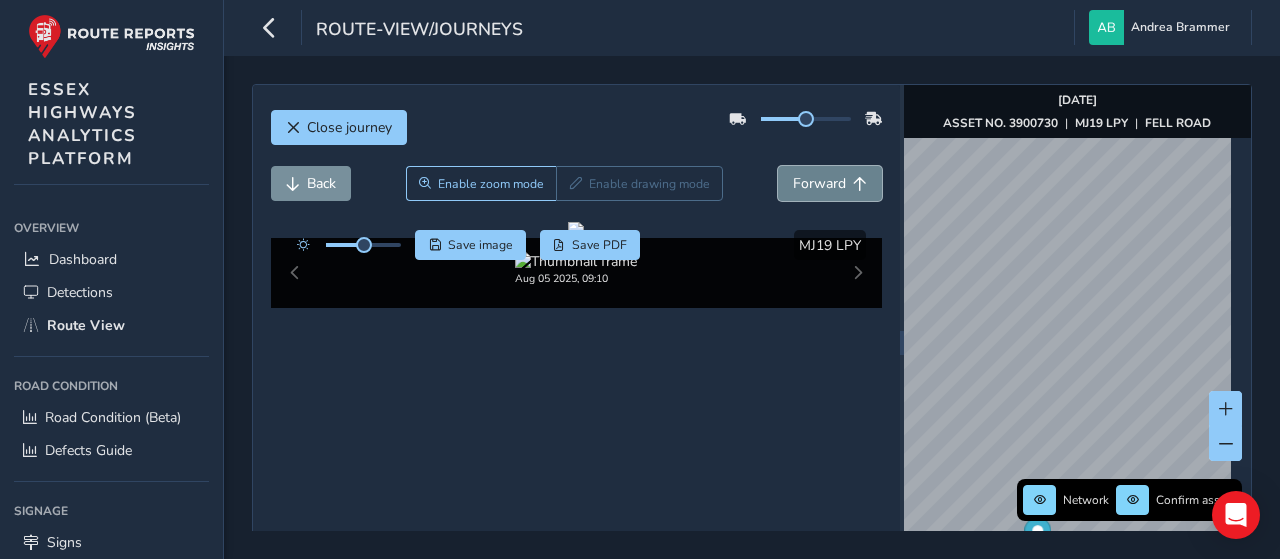 click on "Forward" at bounding box center [819, 183] 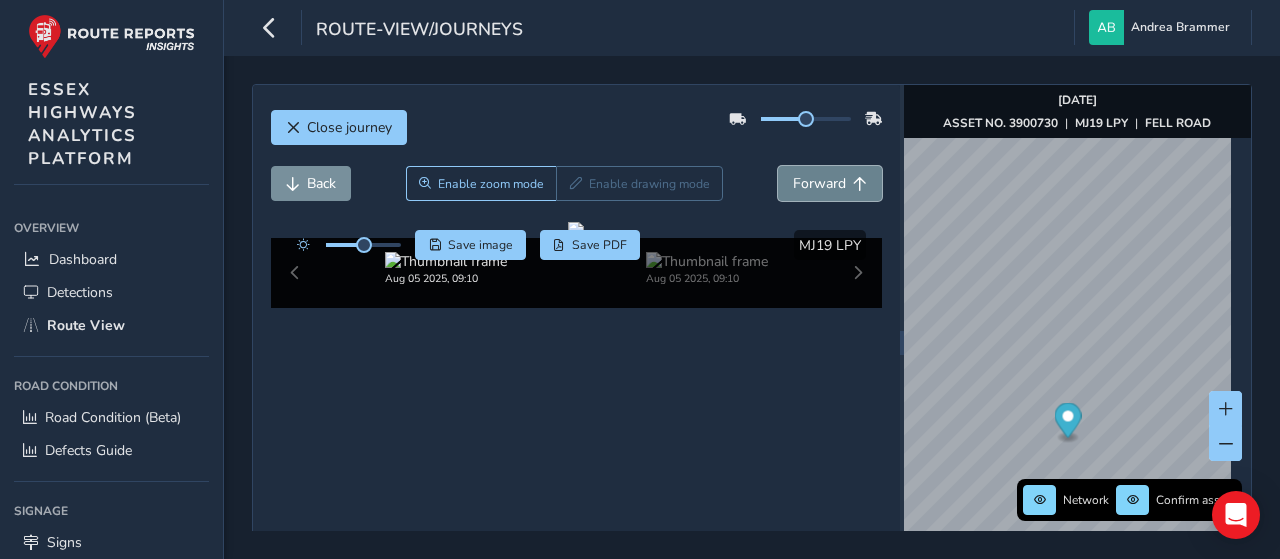 click on "Forward" at bounding box center [819, 183] 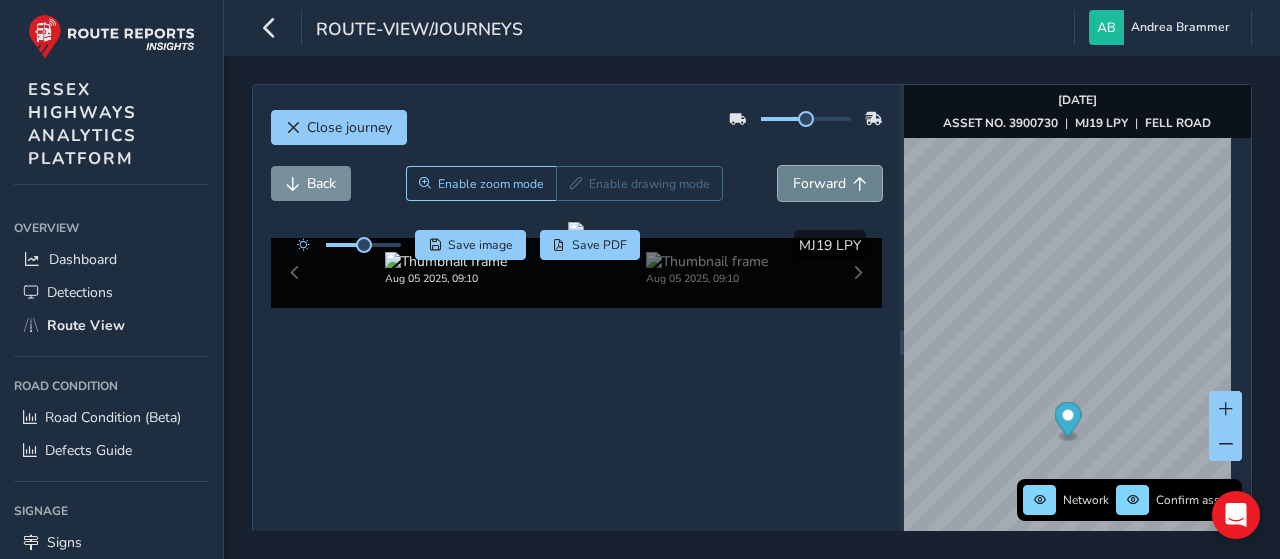click on "Forward" at bounding box center [819, 183] 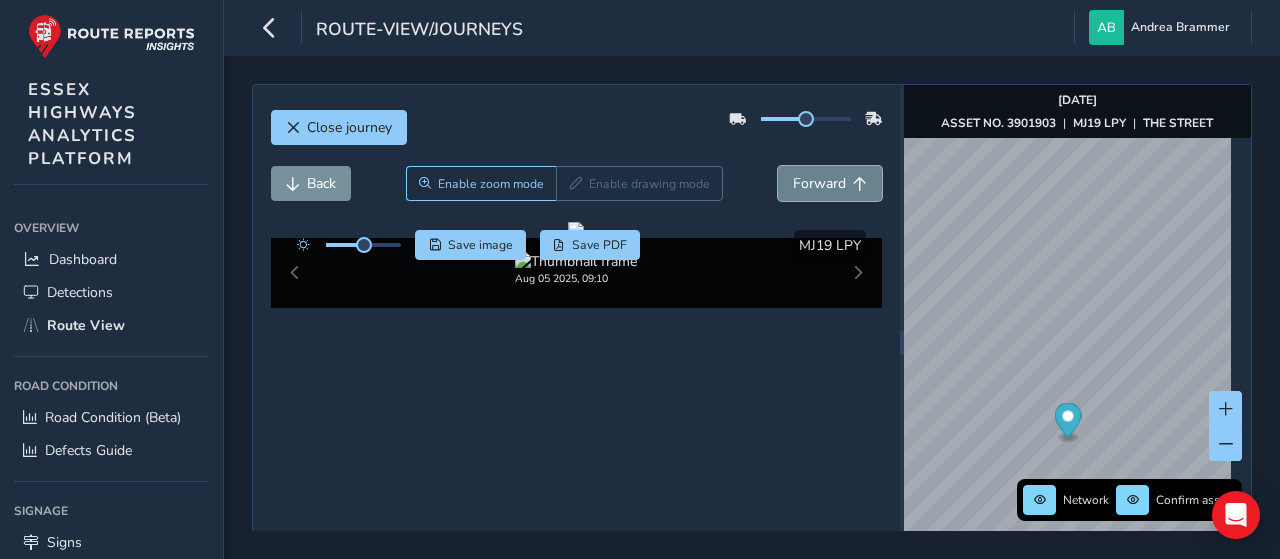 click on "Forward" at bounding box center (819, 183) 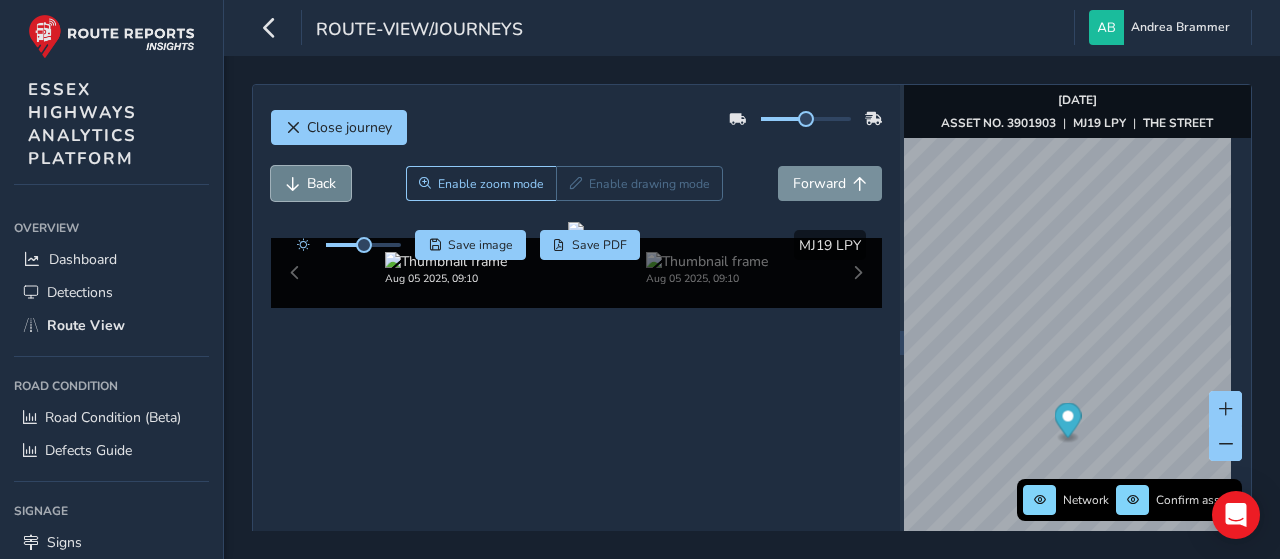 click on "Back" at bounding box center [311, 183] 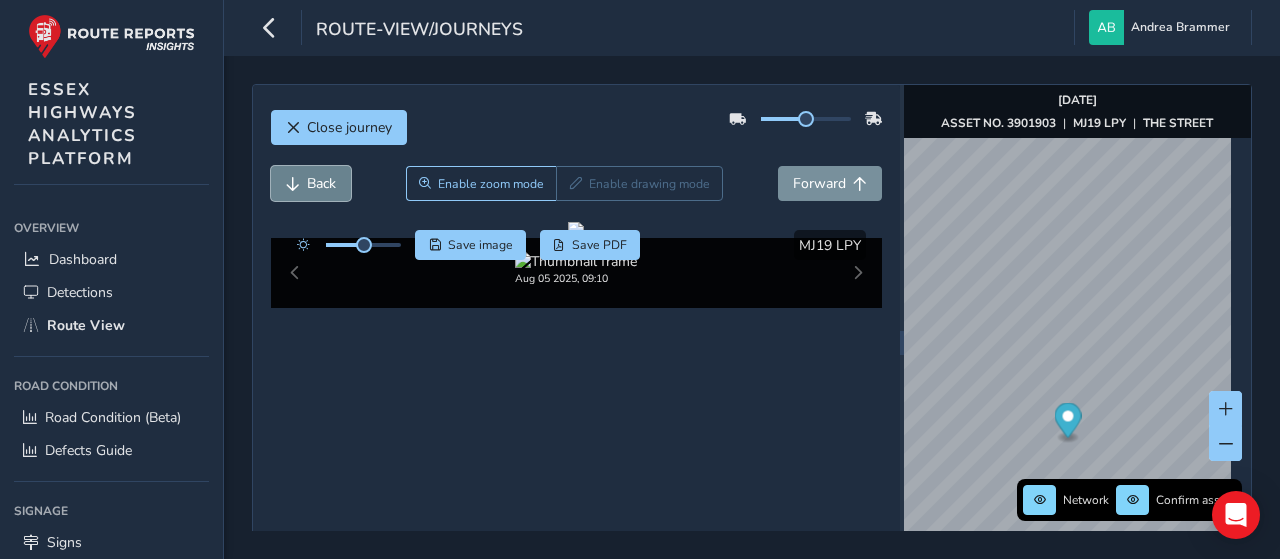 click on "Back" at bounding box center (311, 183) 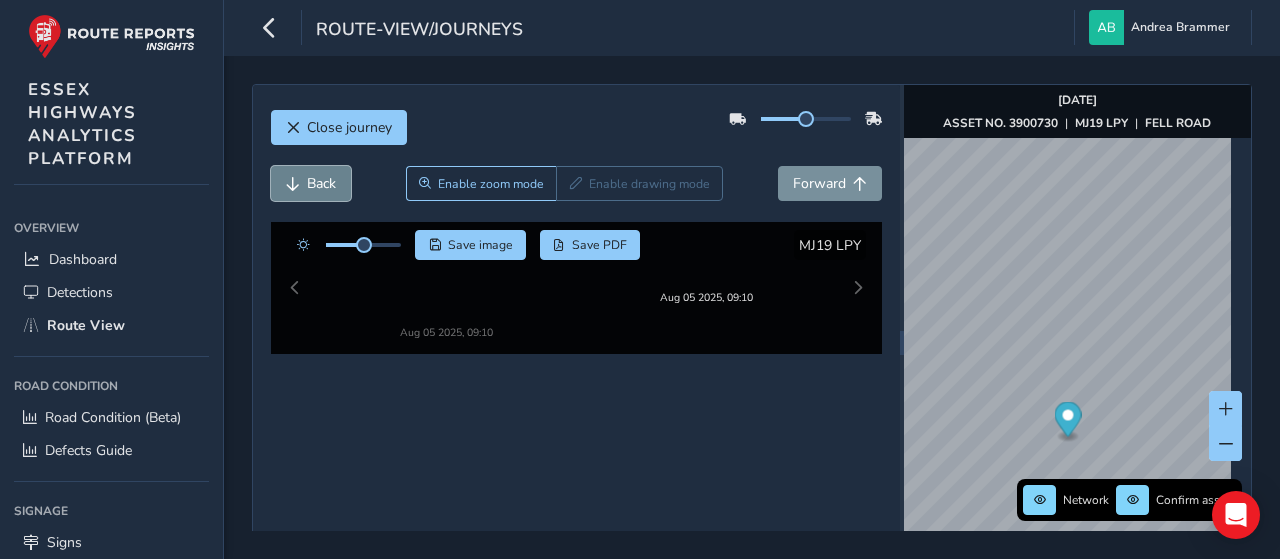 click on "Back" at bounding box center [311, 183] 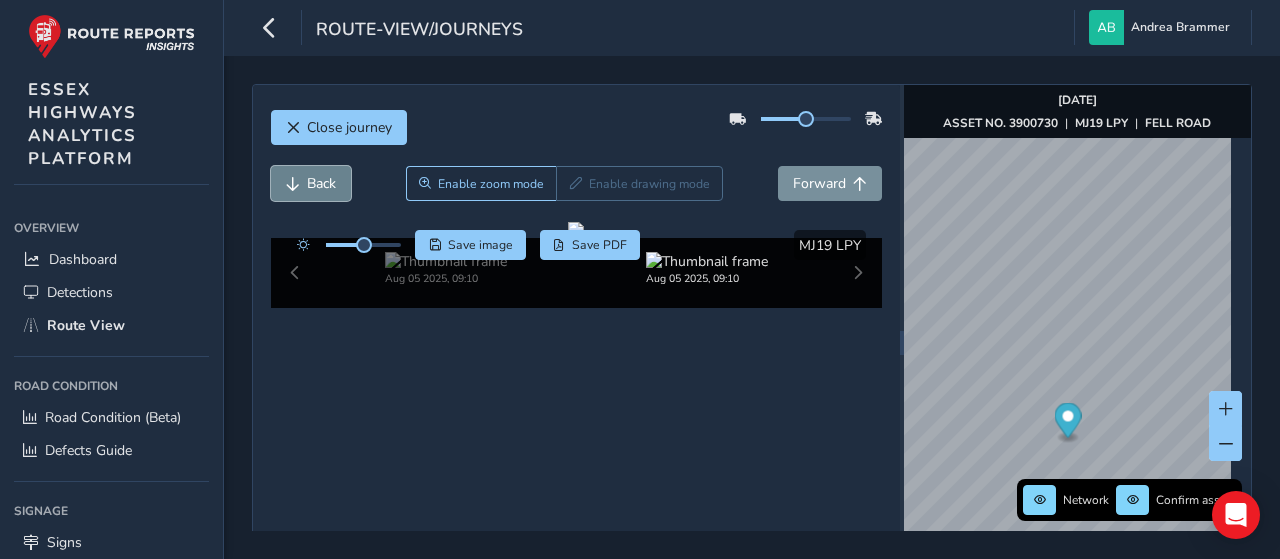 click on "Back" at bounding box center [311, 183] 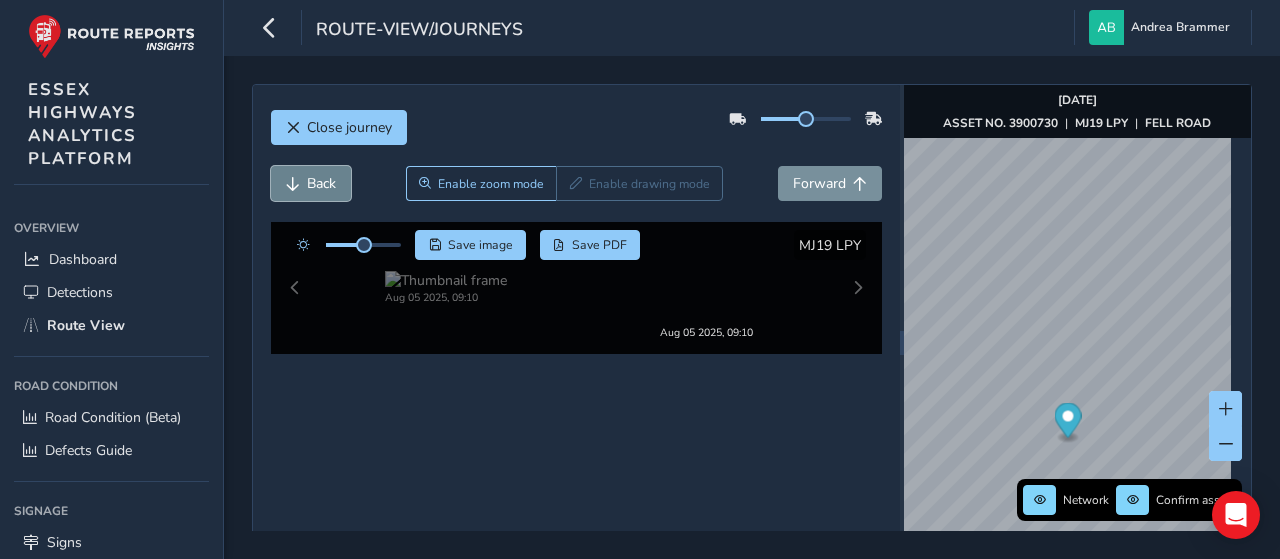 click on "Back" at bounding box center [311, 183] 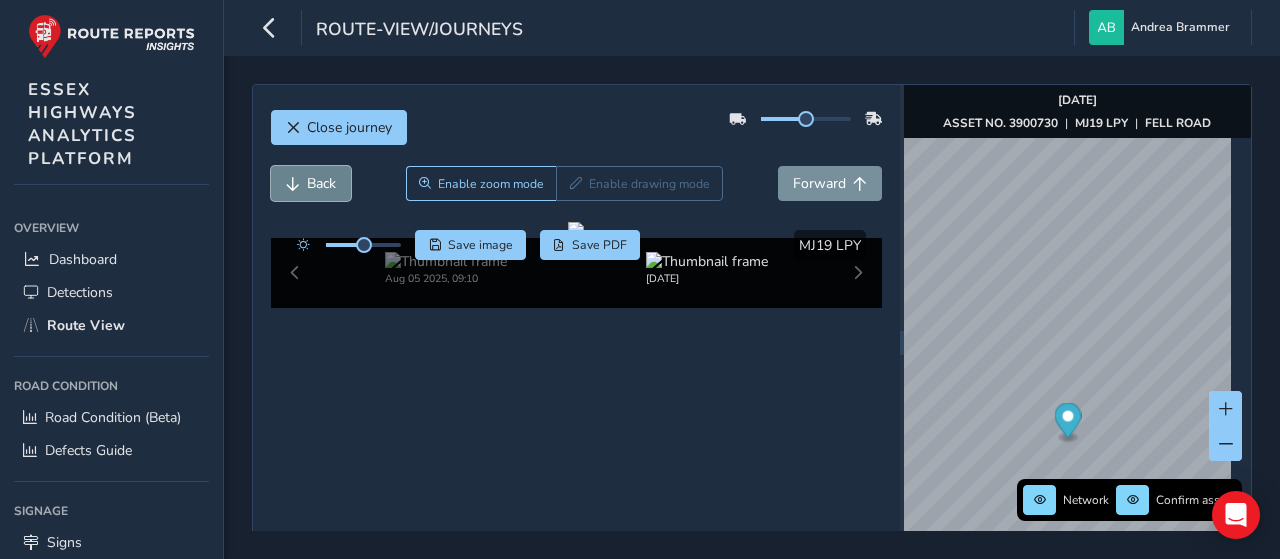 click on "Back" at bounding box center [311, 183] 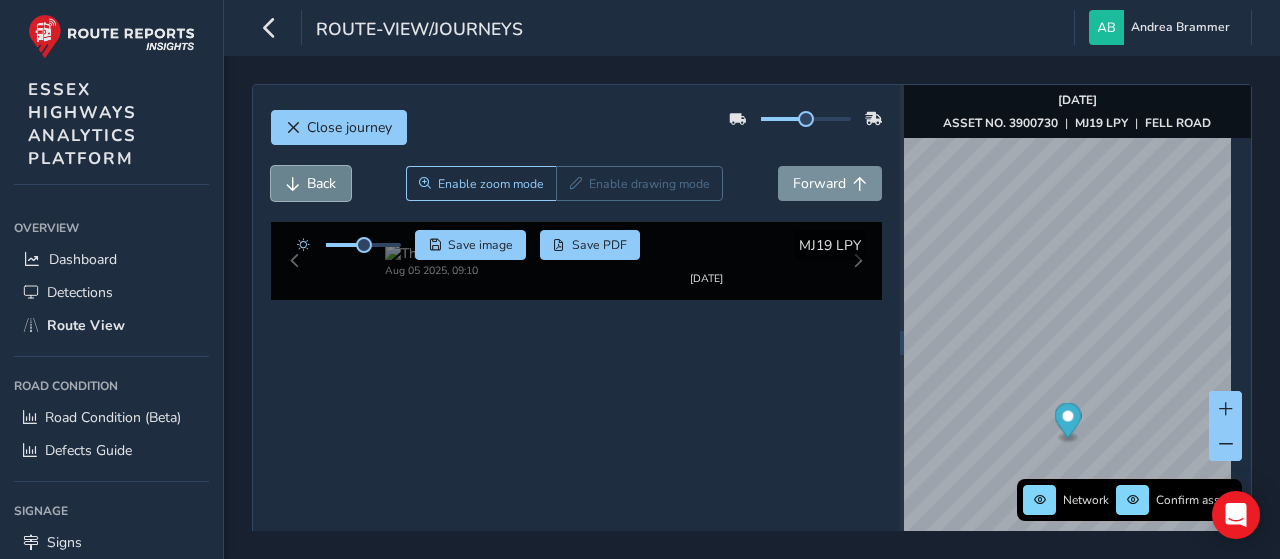 click on "Back" at bounding box center (311, 183) 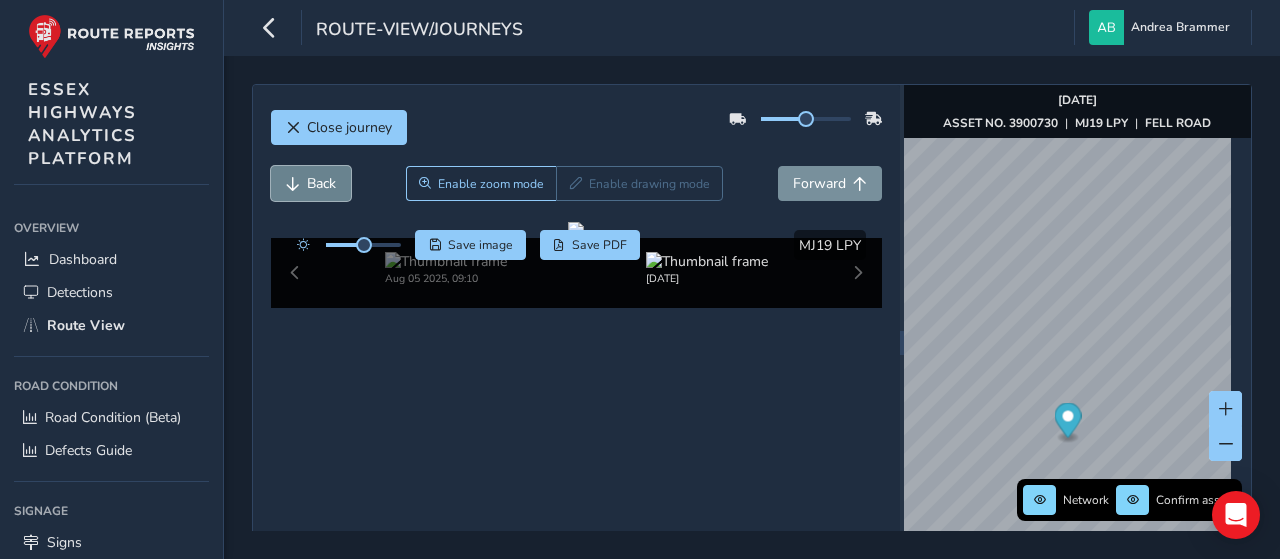 click on "Back" at bounding box center [311, 183] 